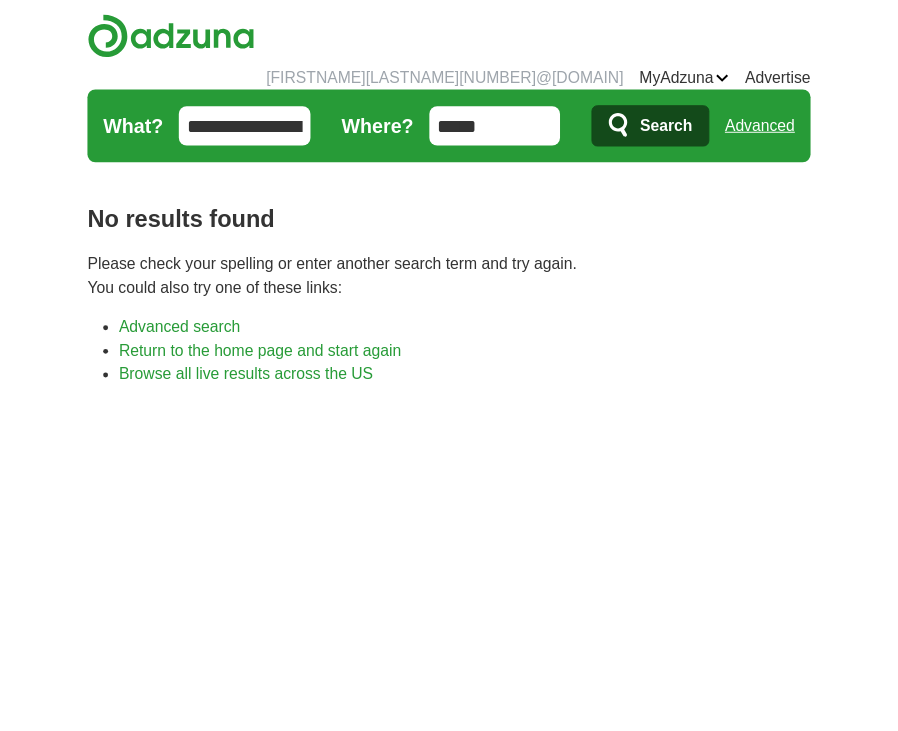 scroll, scrollTop: 0, scrollLeft: 0, axis: both 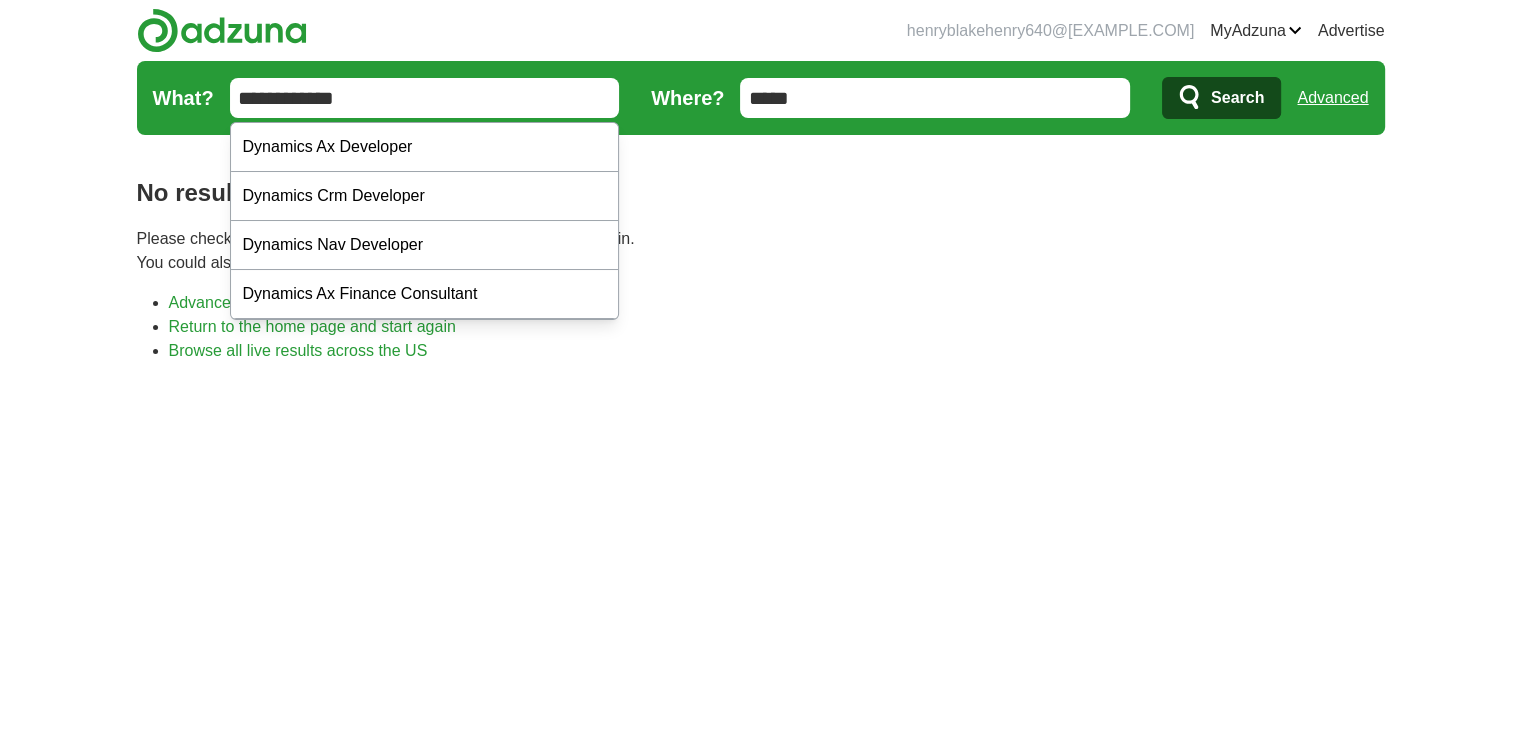 type on "**********" 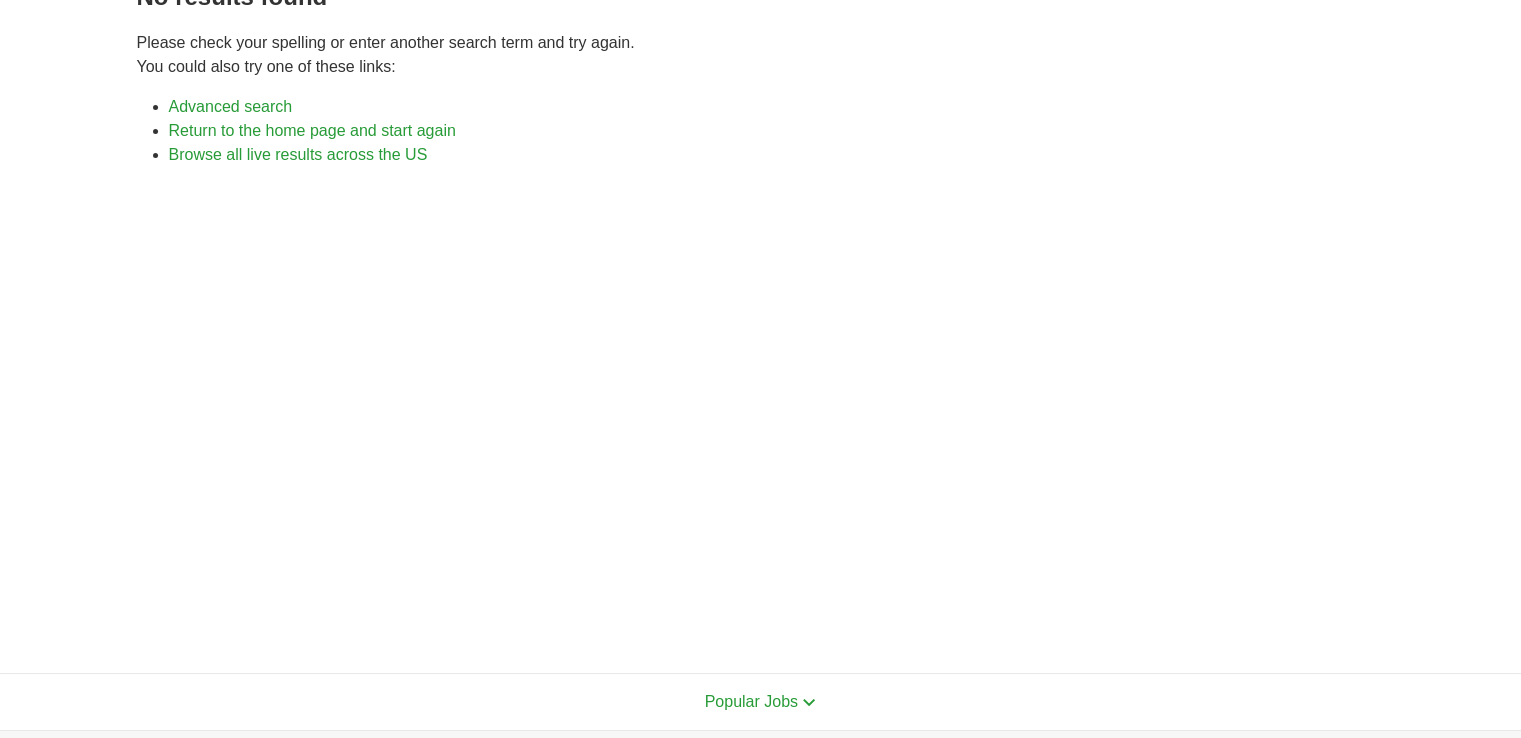 scroll, scrollTop: 0, scrollLeft: 0, axis: both 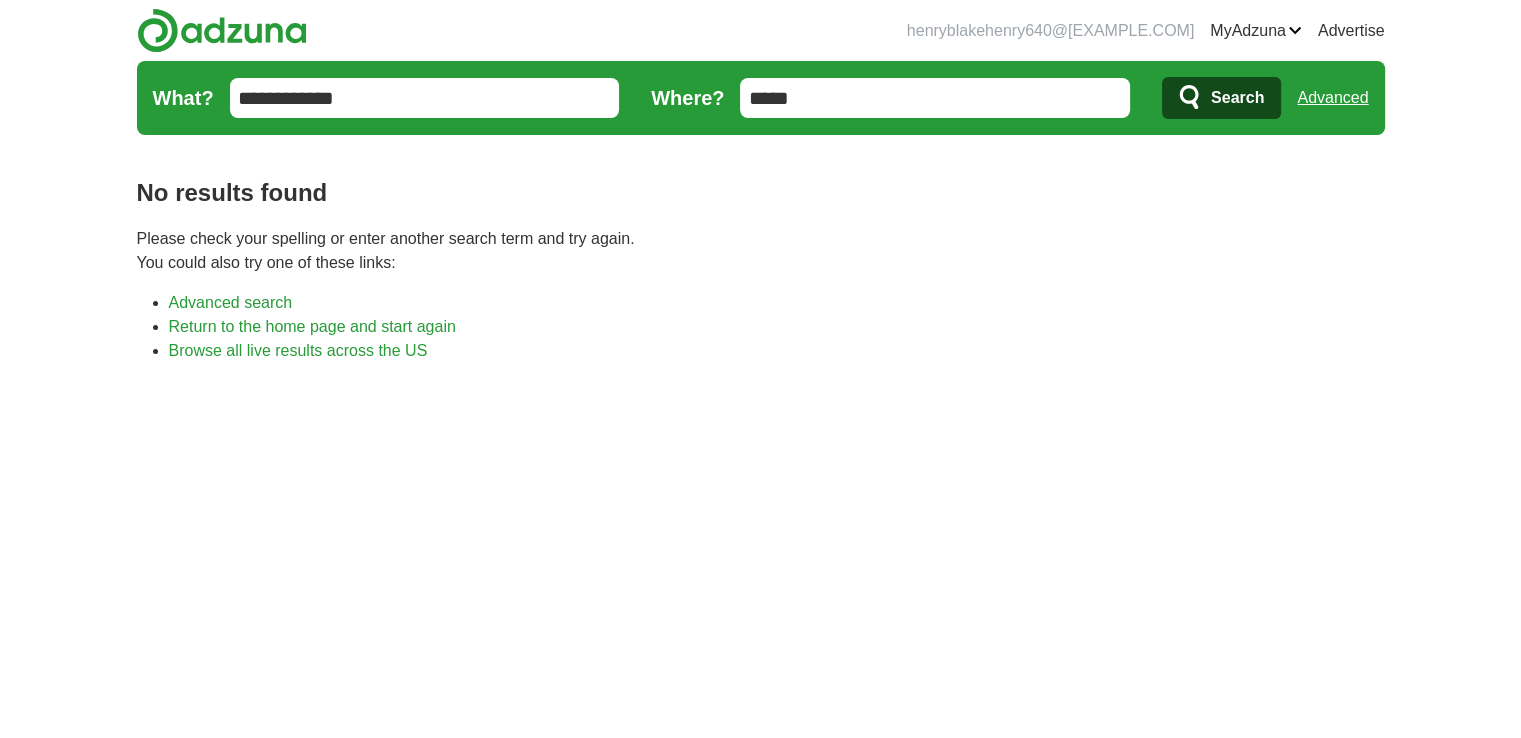 click on "Advanced" at bounding box center [1332, 98] 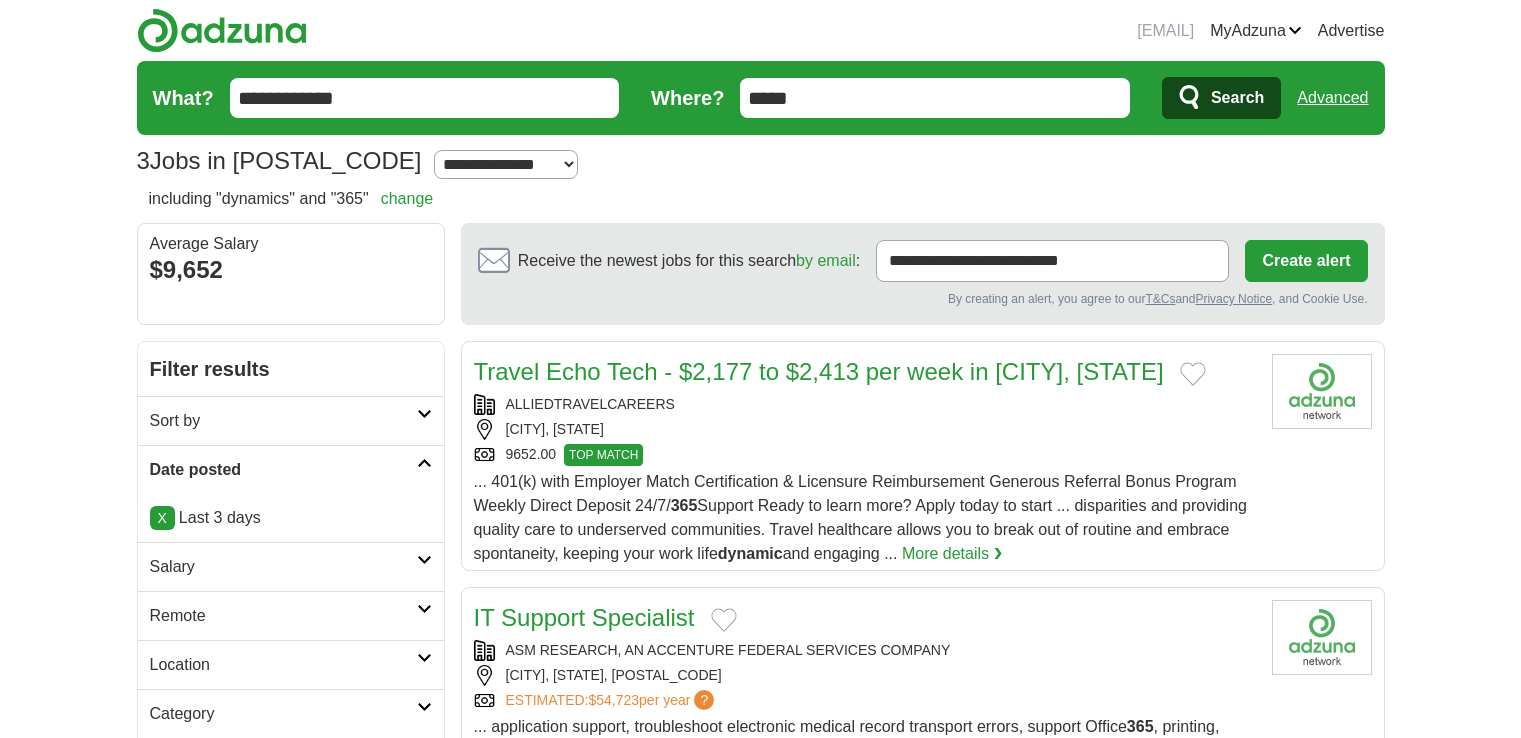 scroll, scrollTop: 0, scrollLeft: 0, axis: both 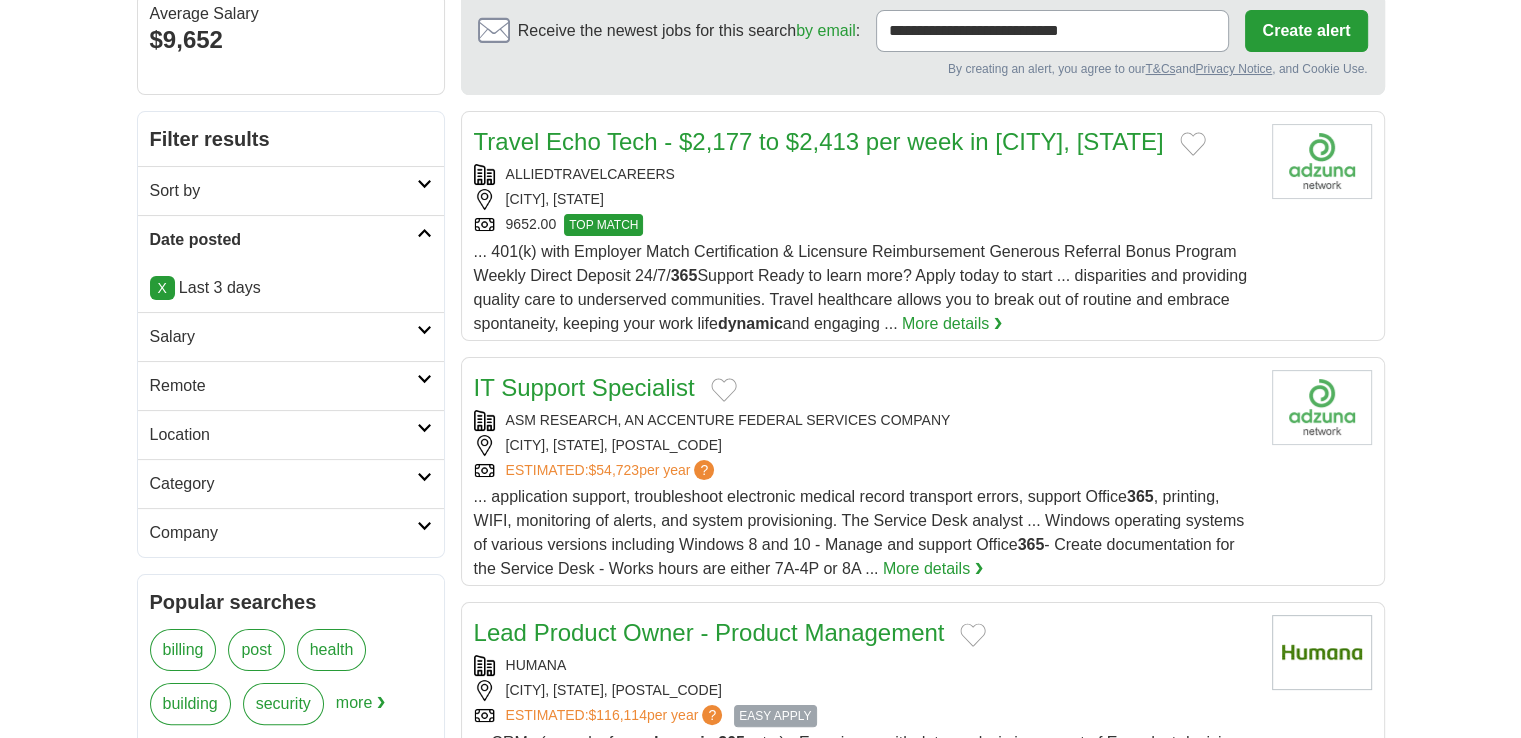 click at bounding box center (424, 379) 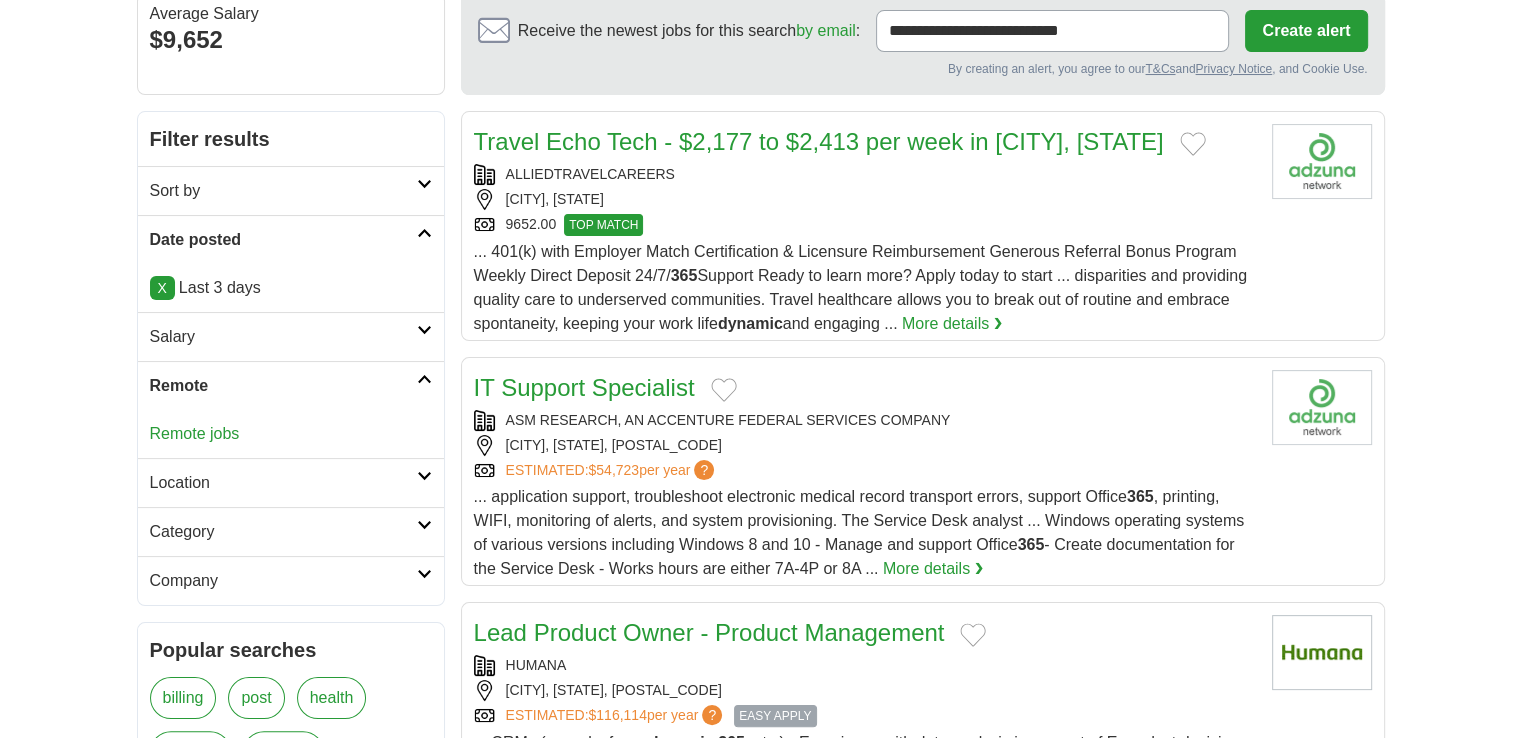 click on "[EMAIL]
MyAdzuna
Alerts
Favorites
Resumes
ApplyIQ
Preferences
Posted jobs
Logout
Advertise
3
Jobs in [POSTAL_CODE]
Salary
Salary
Select a salary range
Salary from
from $10,000
from $20,000 from $40,000" at bounding box center [760, 930] 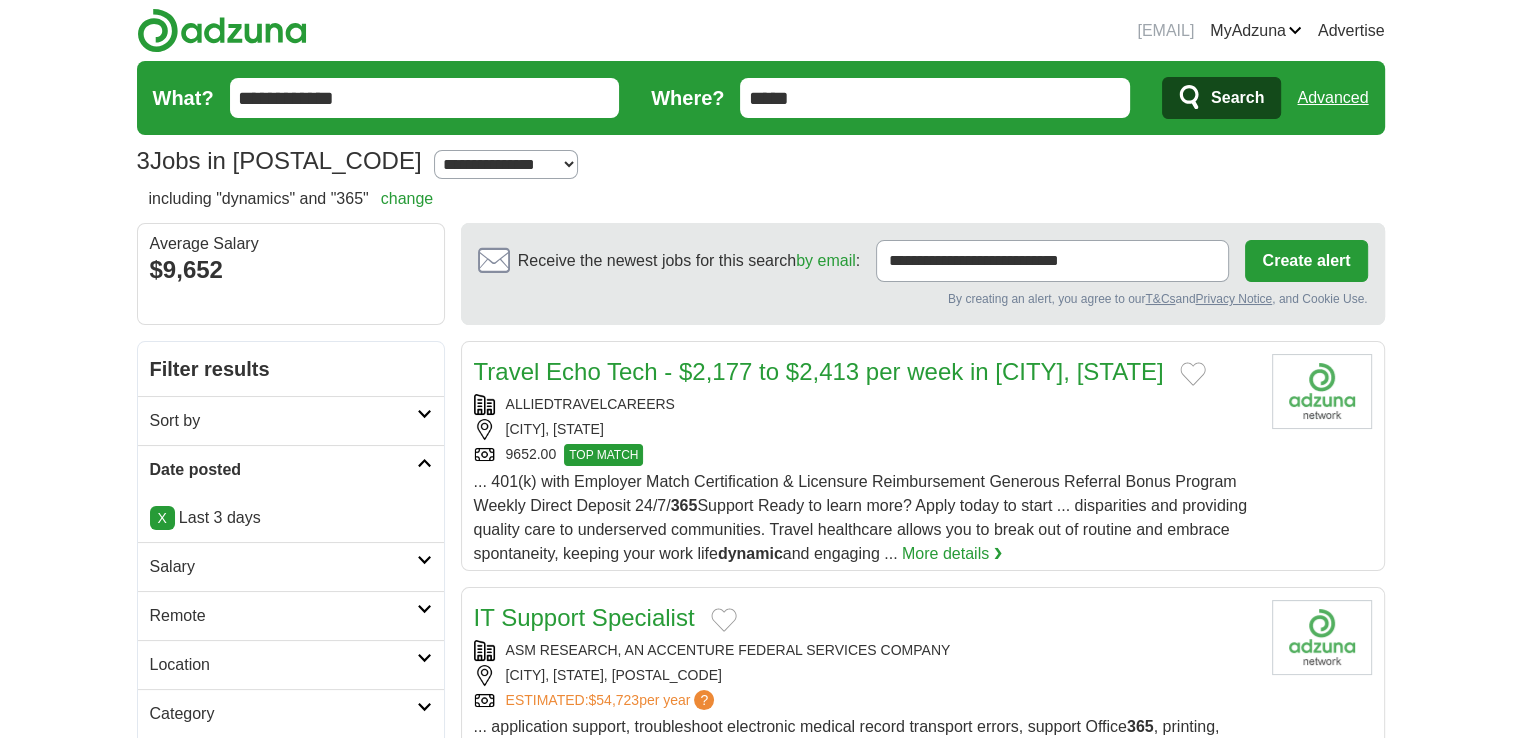 scroll, scrollTop: 3, scrollLeft: 0, axis: vertical 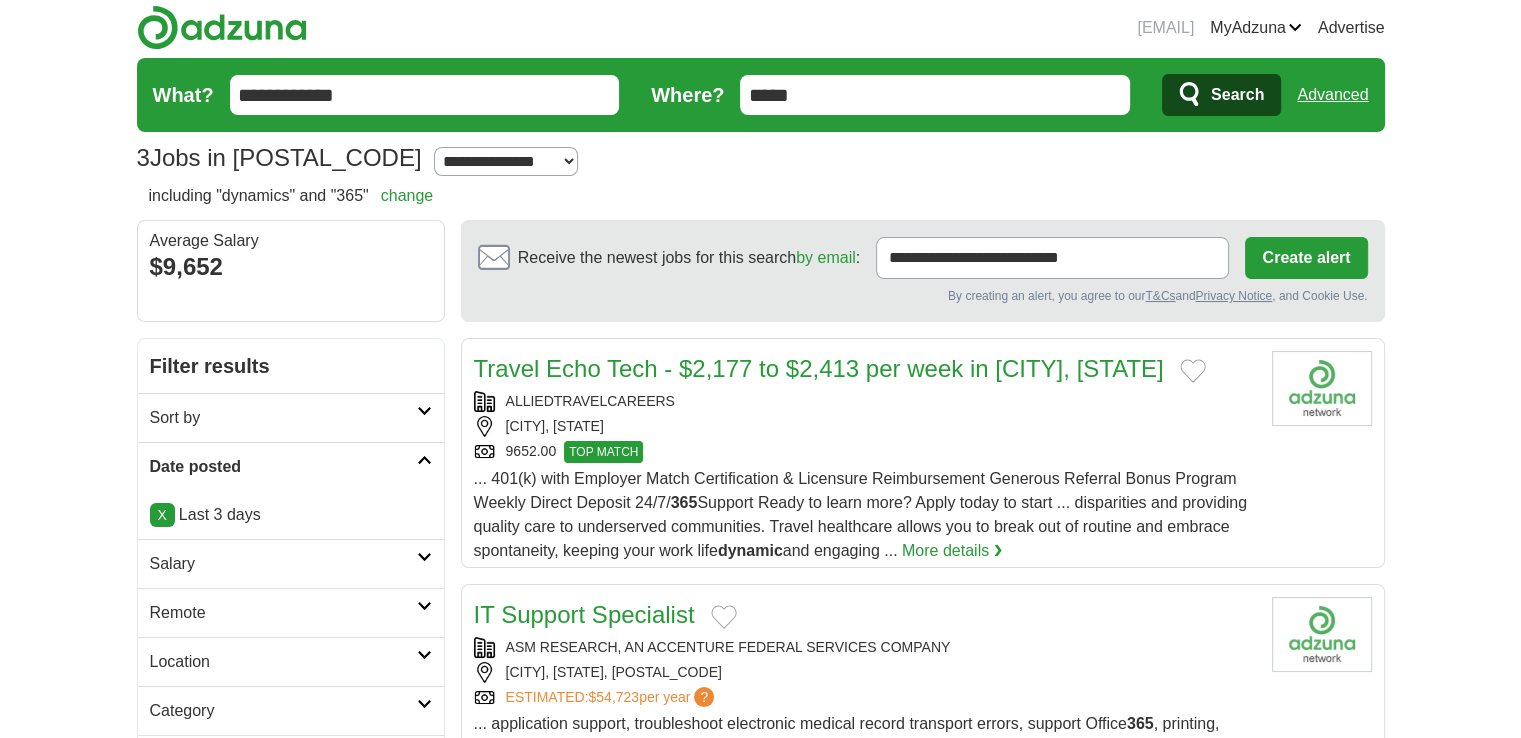 drag, startPoint x: 659, startPoint y: 350, endPoint x: 585, endPoint y: 375, distance: 78.1089 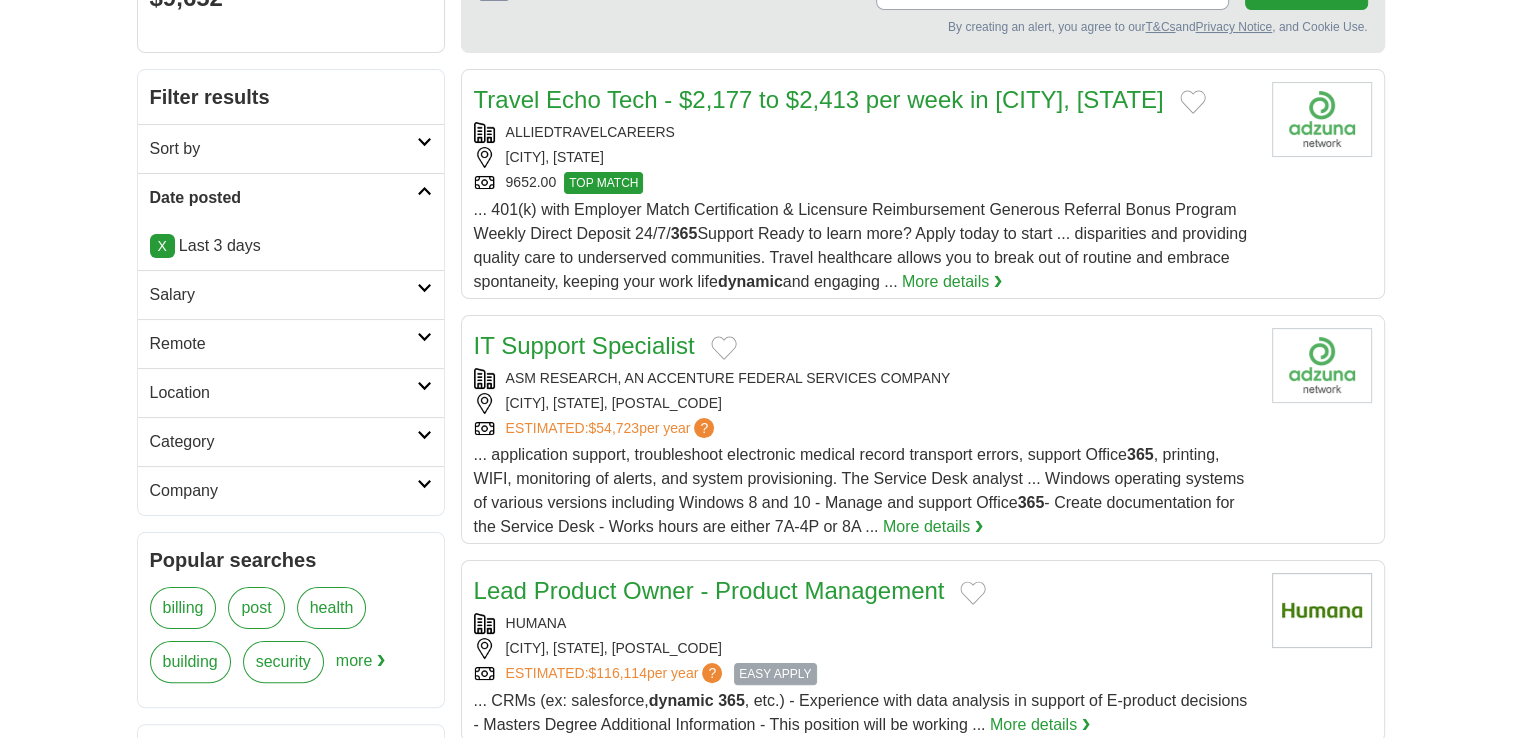 scroll, scrollTop: 271, scrollLeft: 0, axis: vertical 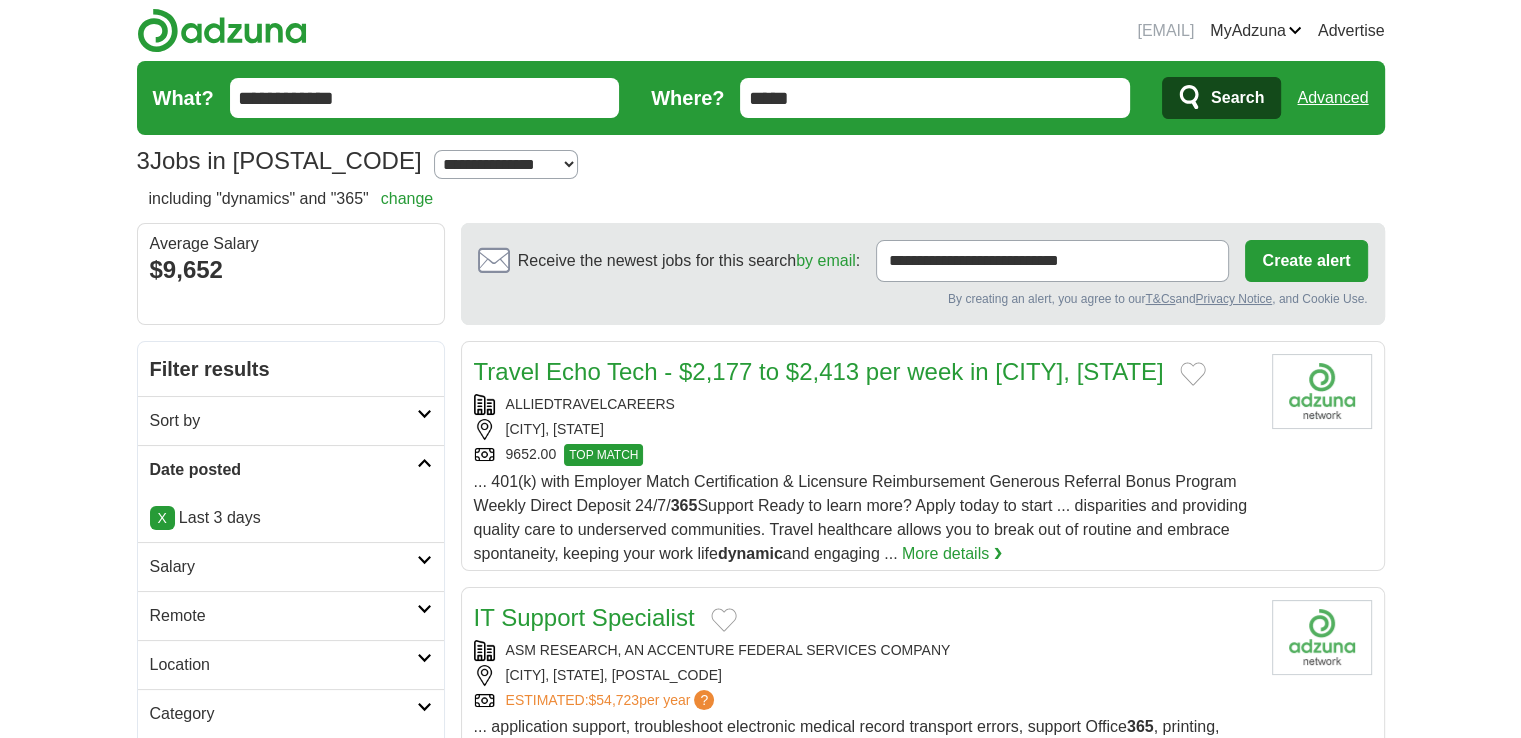 click on "**********" at bounding box center (506, 164) 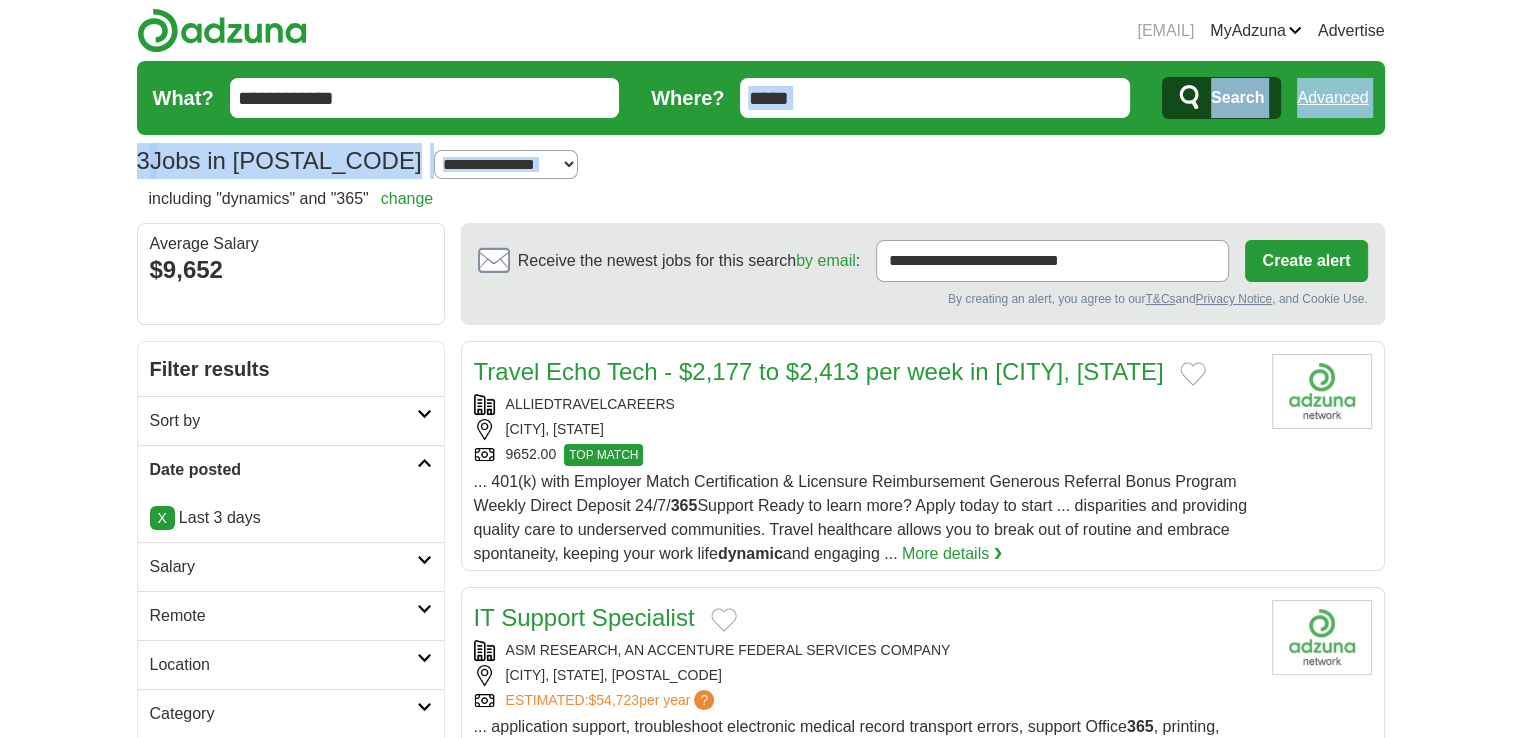 drag, startPoint x: 0, startPoint y: 194, endPoint x: 998, endPoint y: 94, distance: 1002.9975 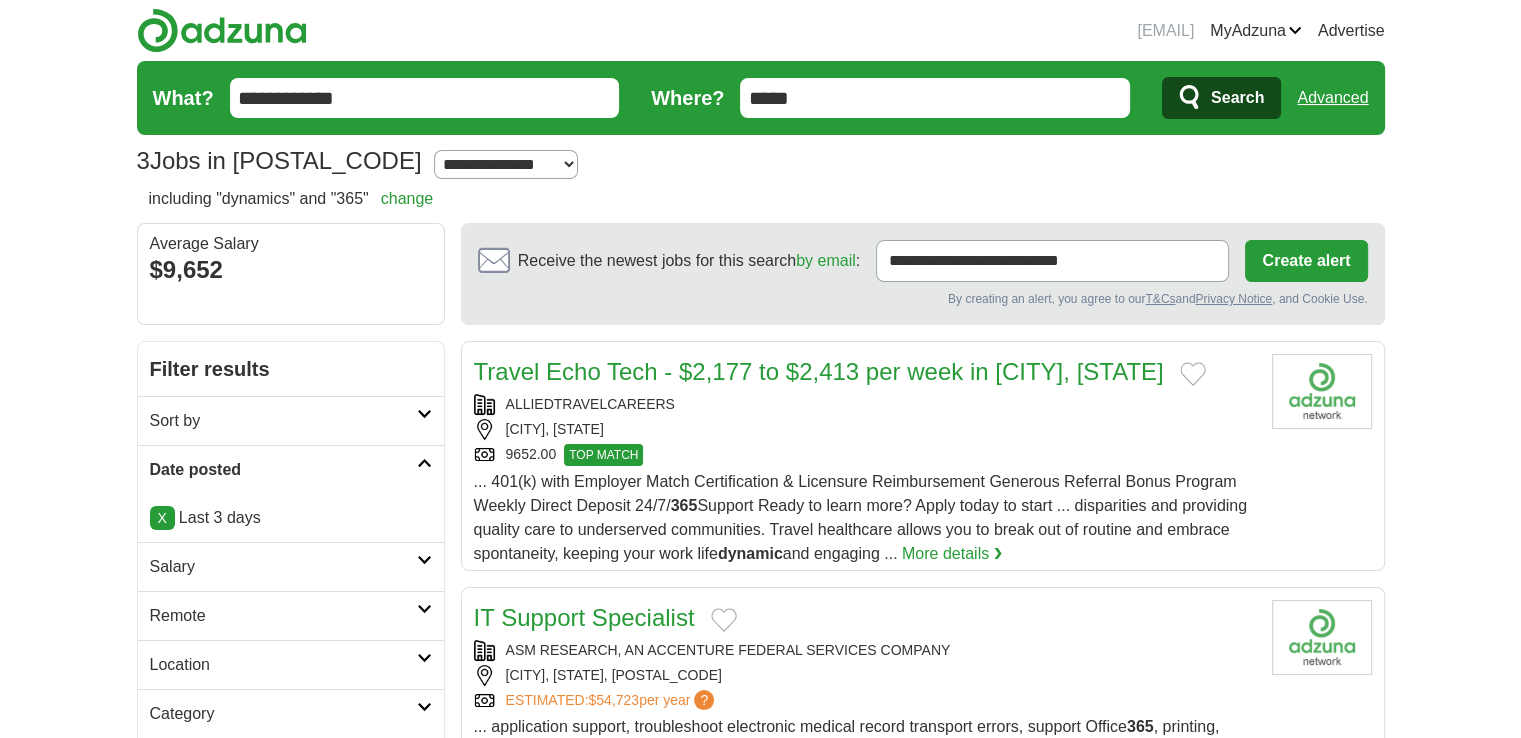 click on "Advanced" at bounding box center (1332, 98) 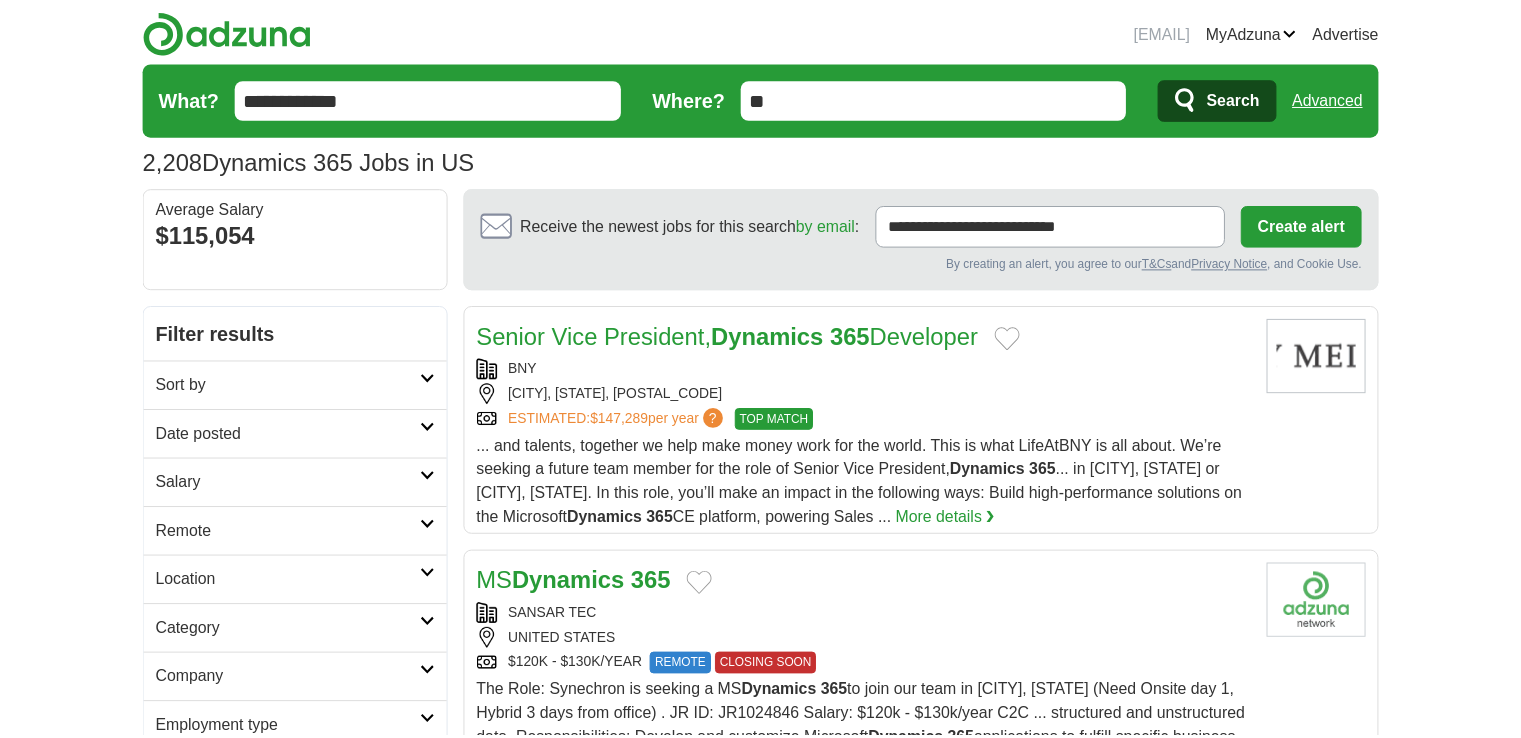 scroll, scrollTop: 0, scrollLeft: 0, axis: both 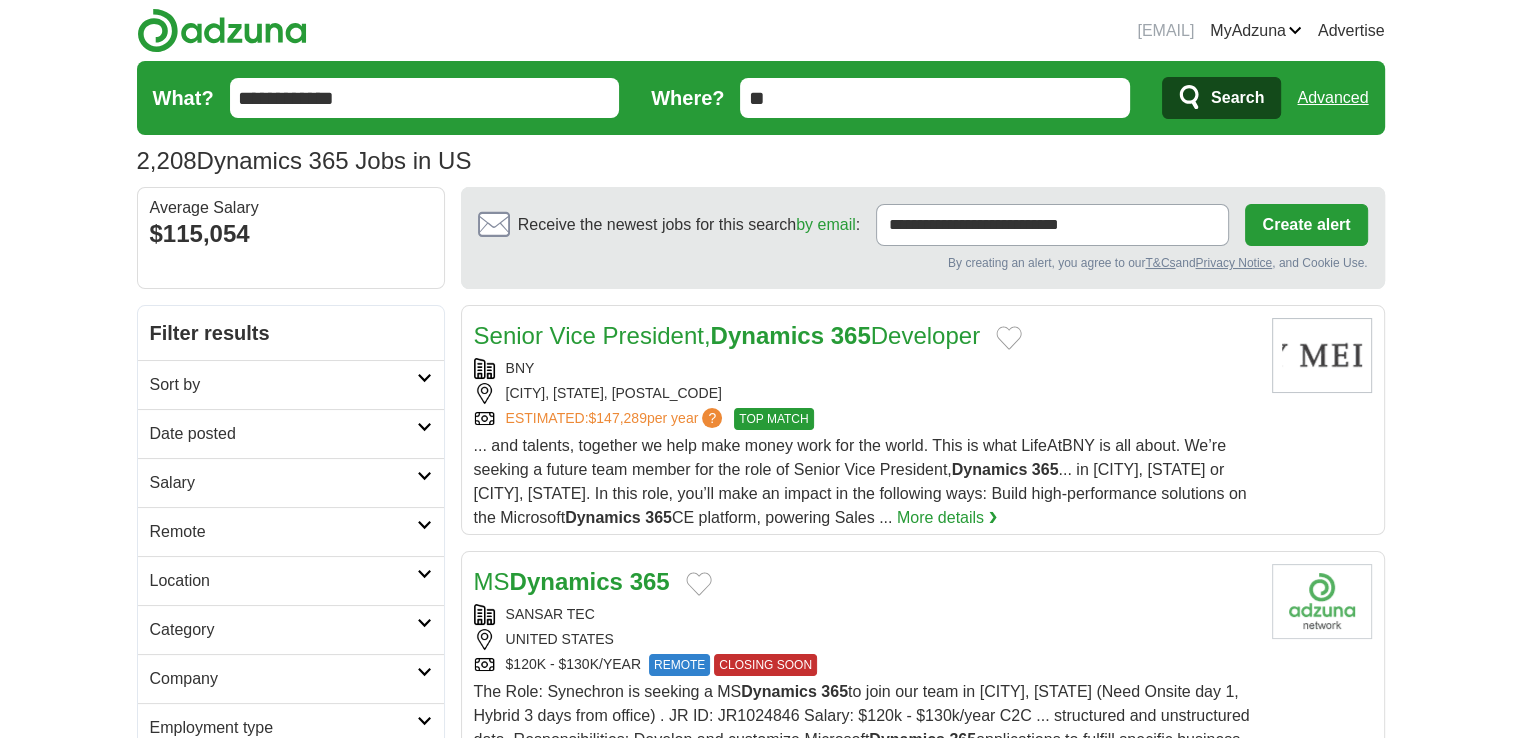 click on "Advanced" at bounding box center [1332, 98] 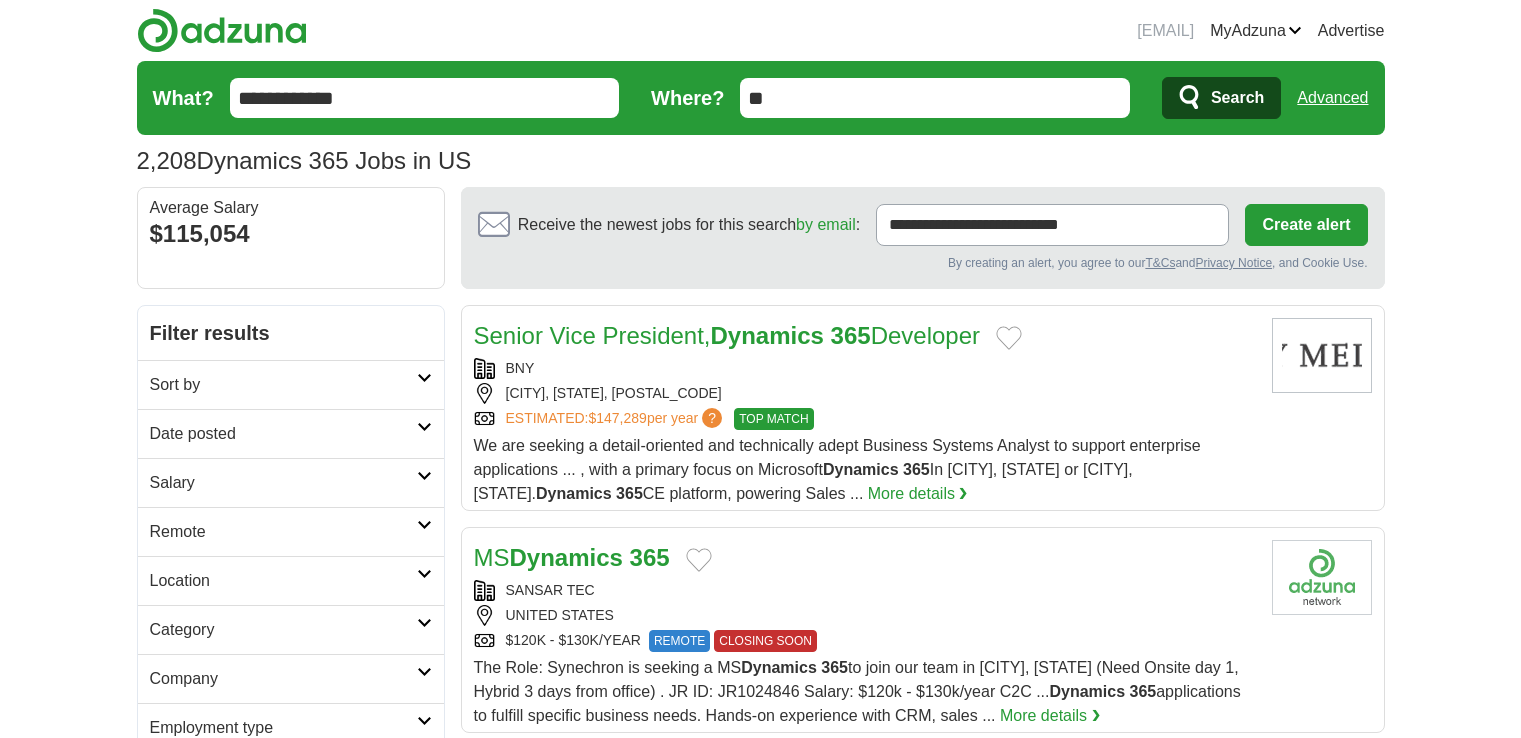 scroll, scrollTop: 276, scrollLeft: 0, axis: vertical 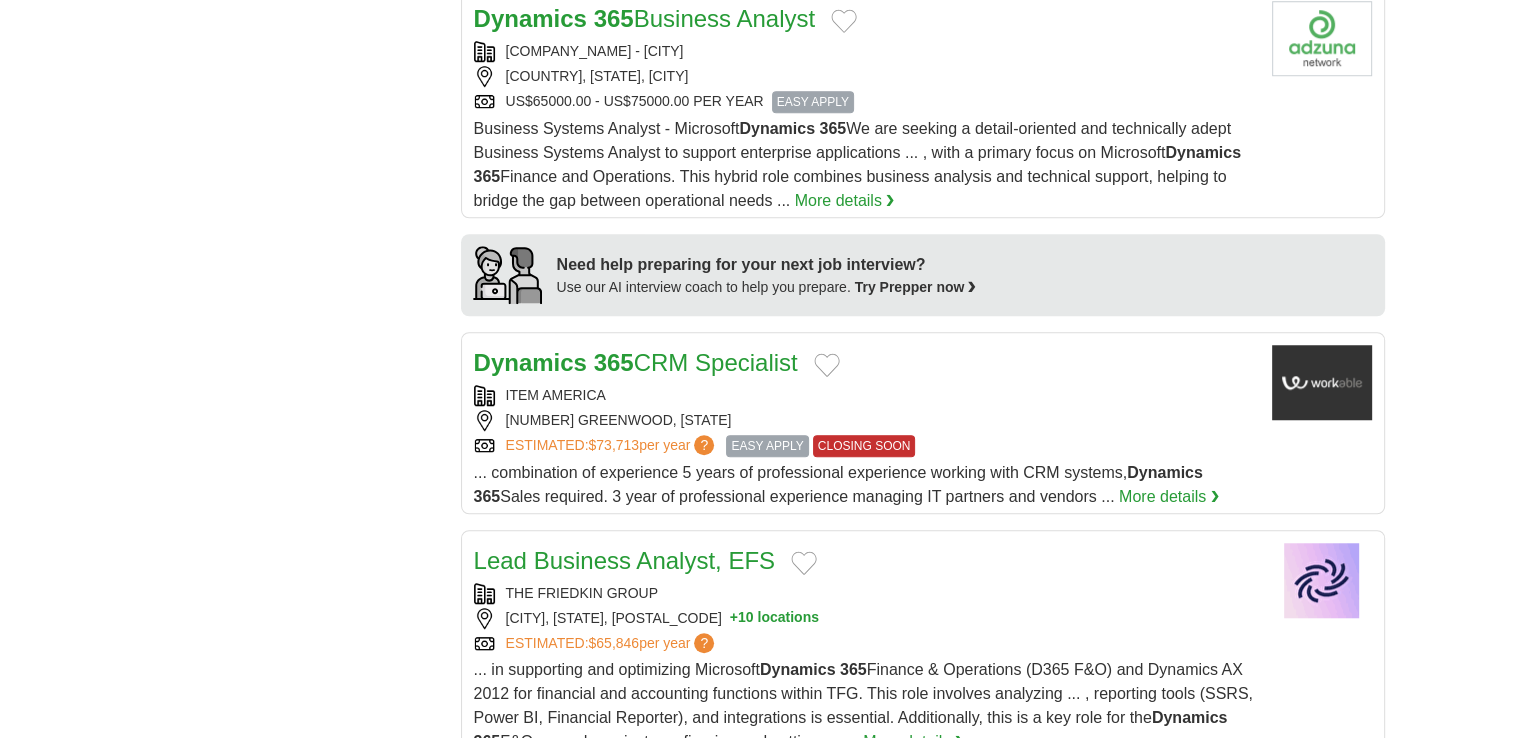 click on "More details ❯" at bounding box center [1169, 497] 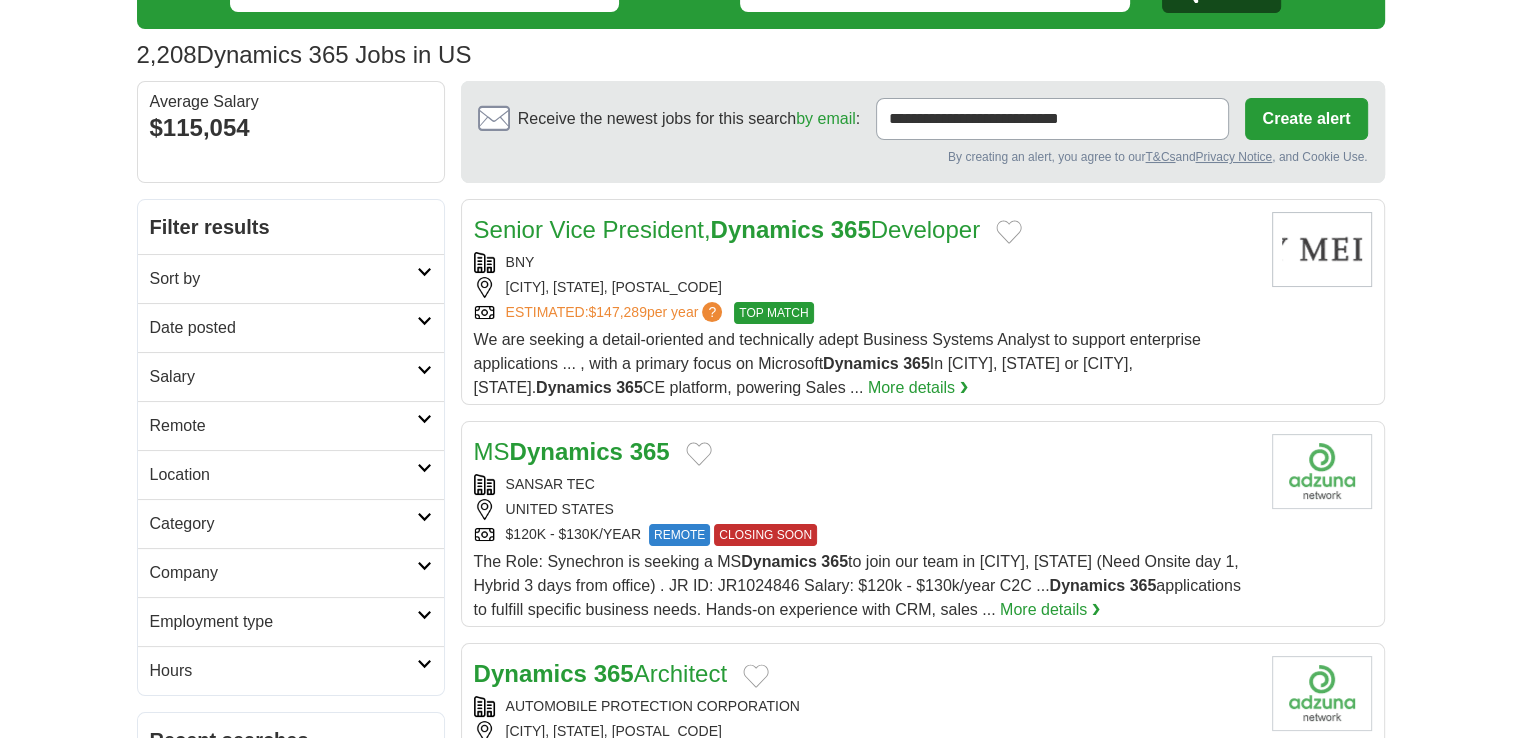 scroll, scrollTop: 107, scrollLeft: 0, axis: vertical 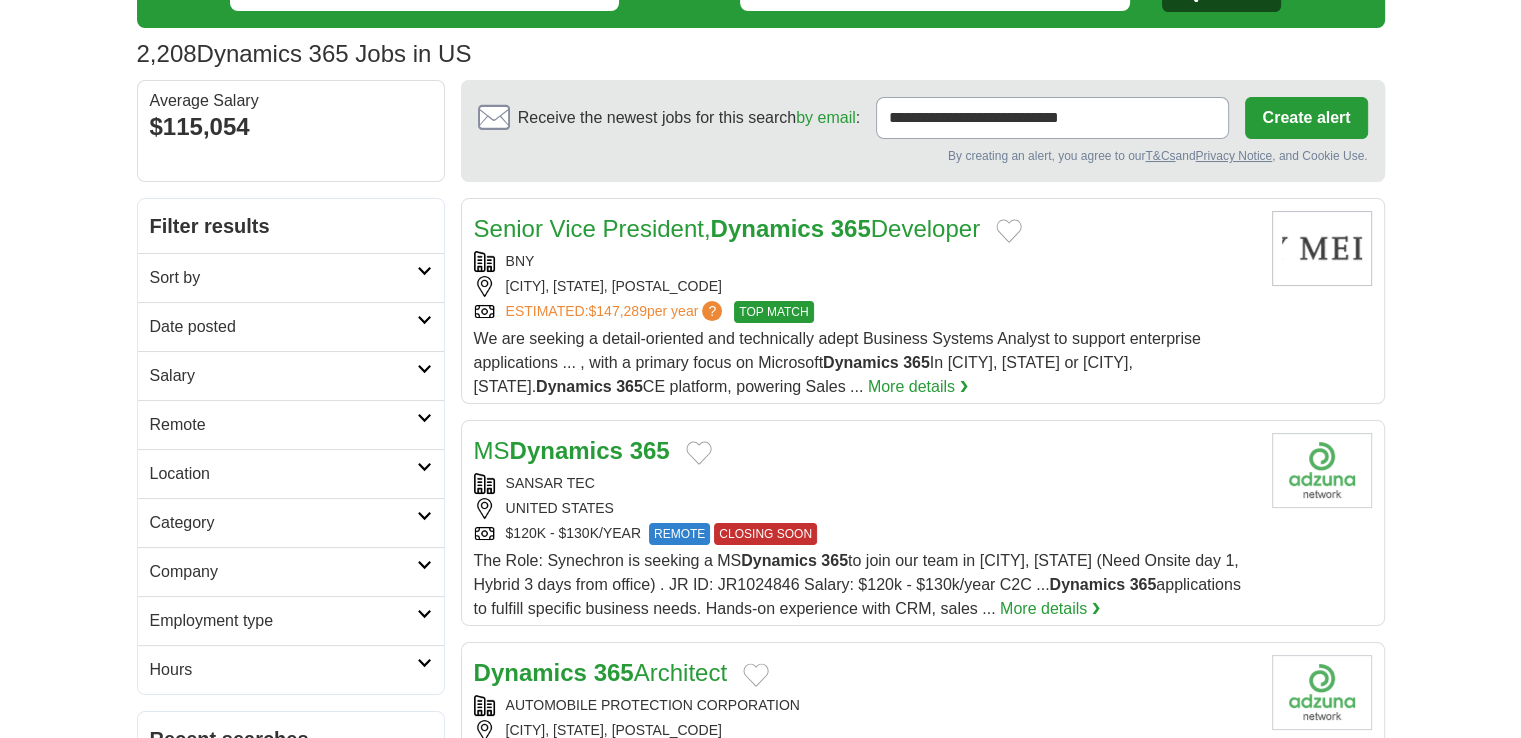 click at bounding box center [424, 418] 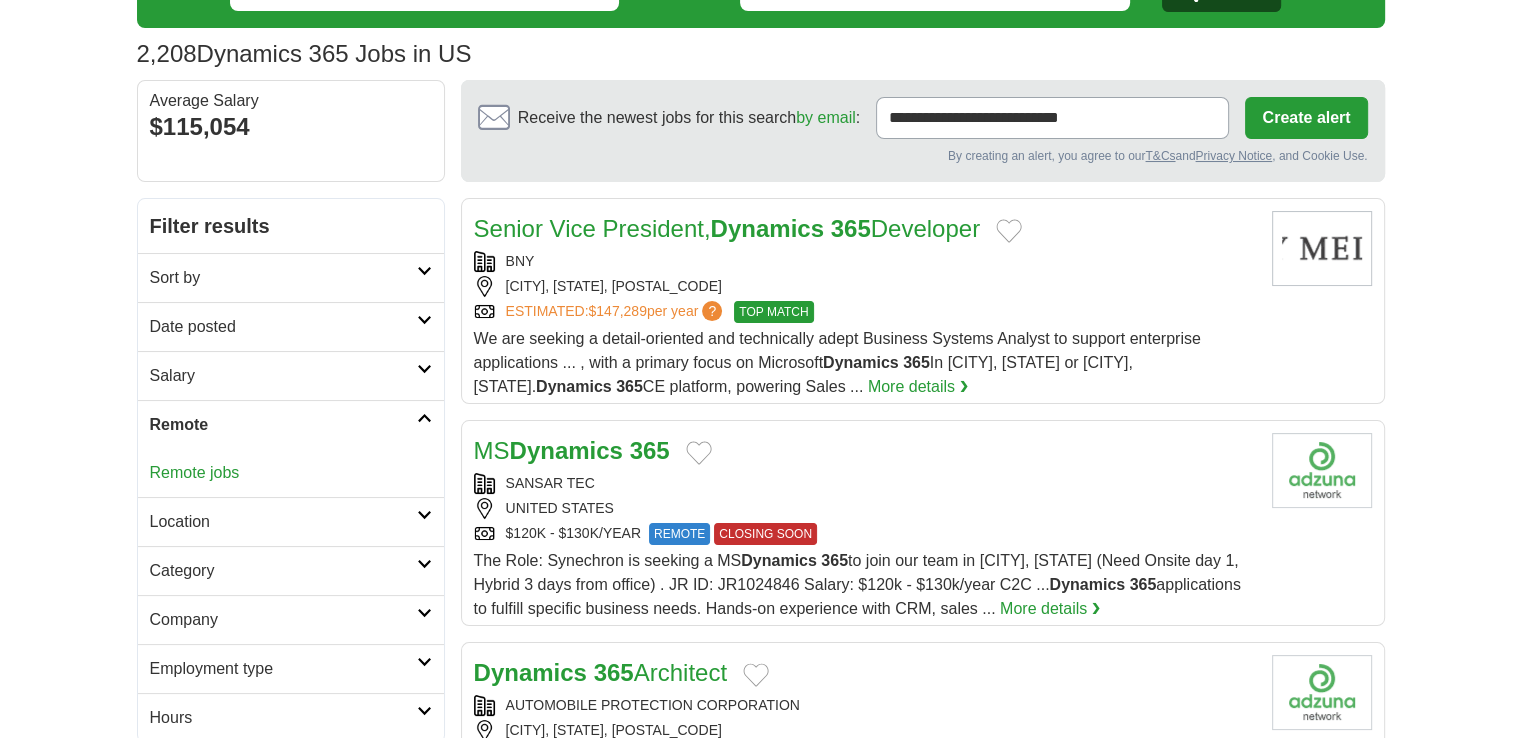 click on "Remote jobs" at bounding box center (195, 472) 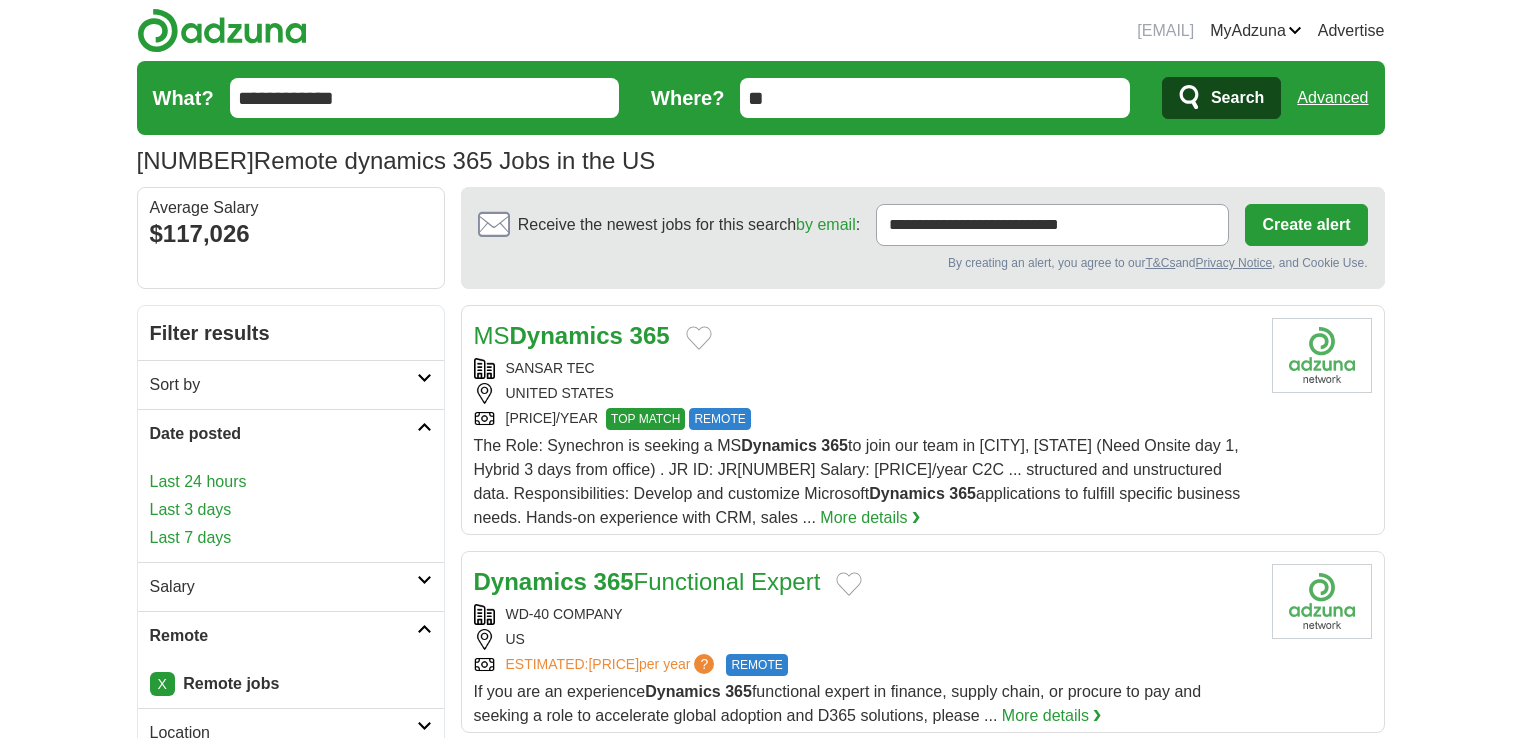 scroll, scrollTop: 16, scrollLeft: 0, axis: vertical 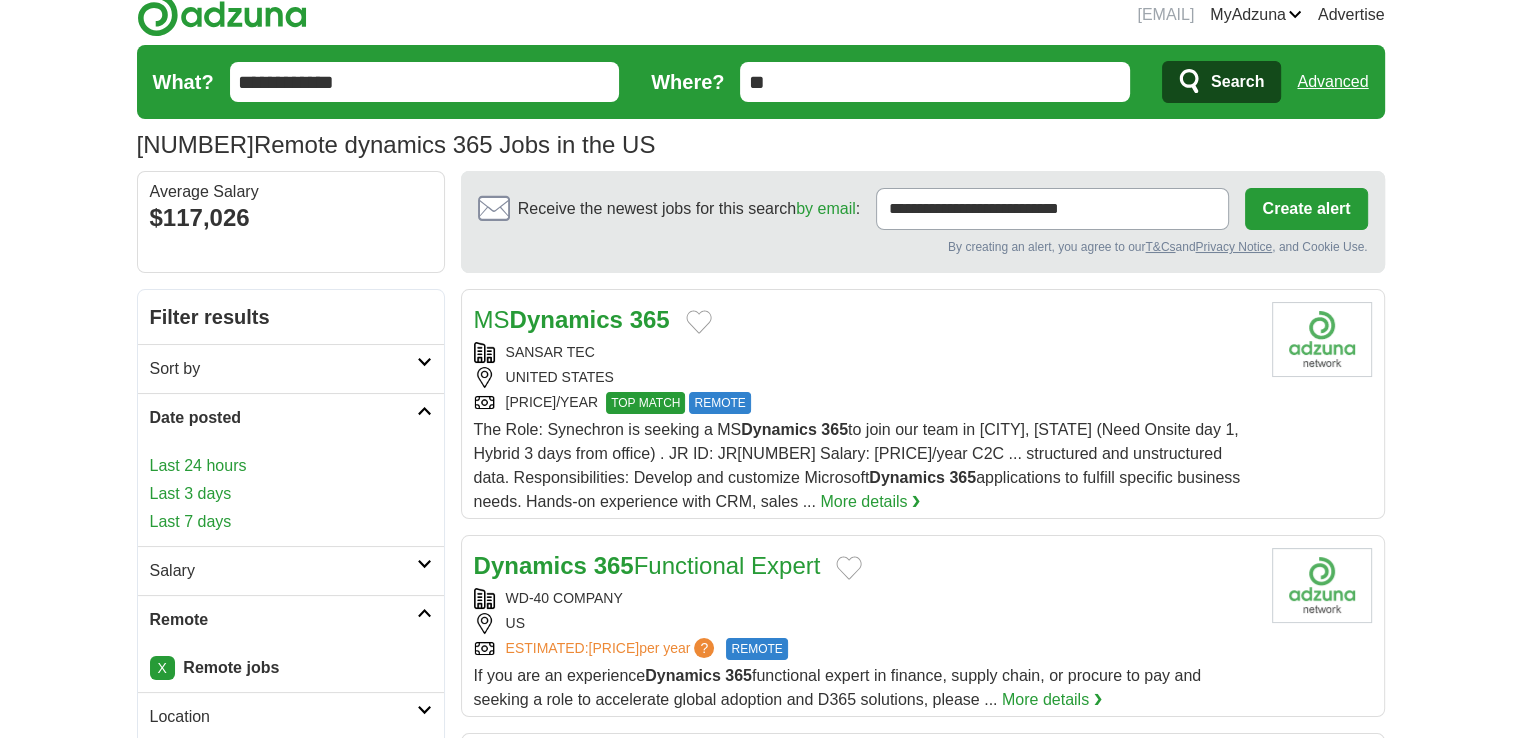 click on "Last 3 days" at bounding box center [291, 494] 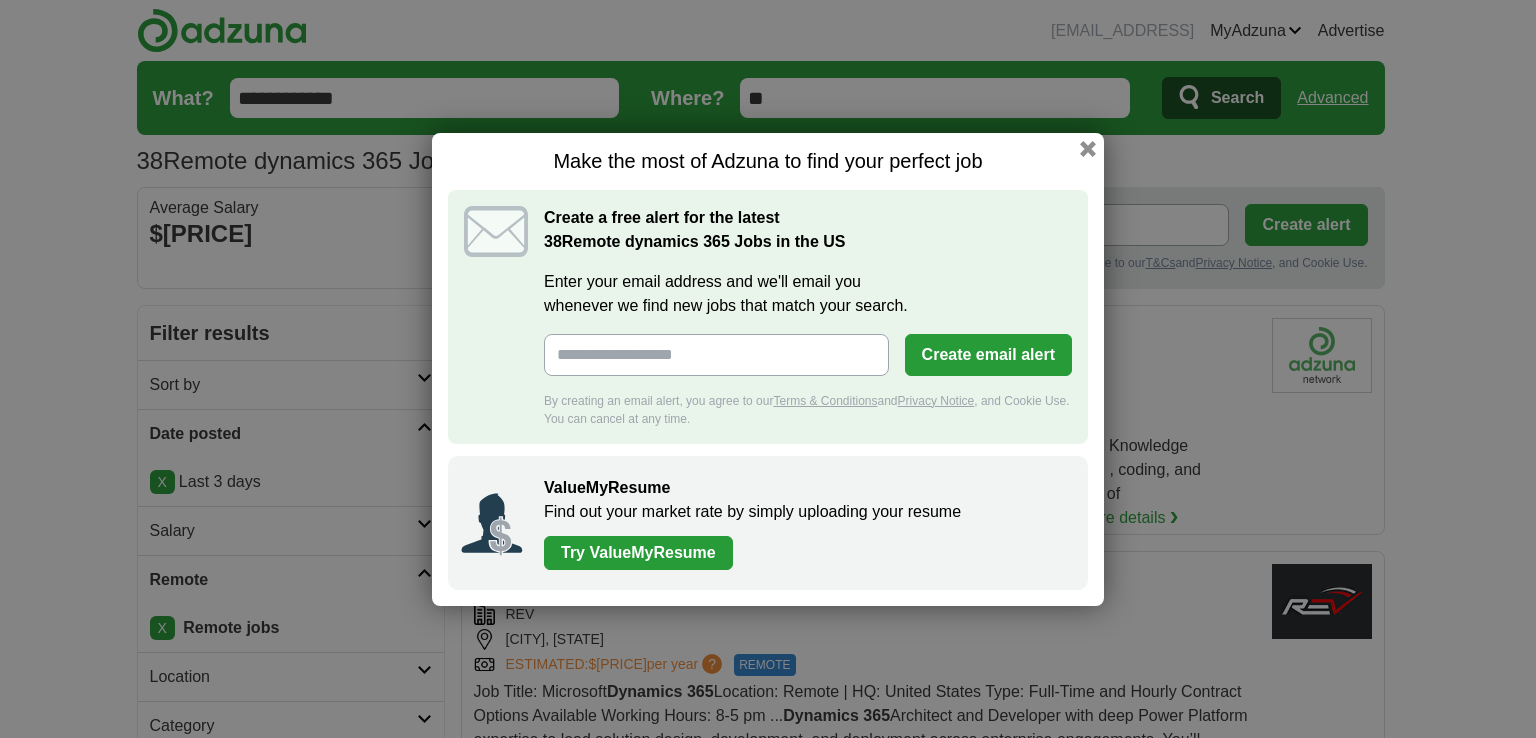 scroll, scrollTop: 0, scrollLeft: 0, axis: both 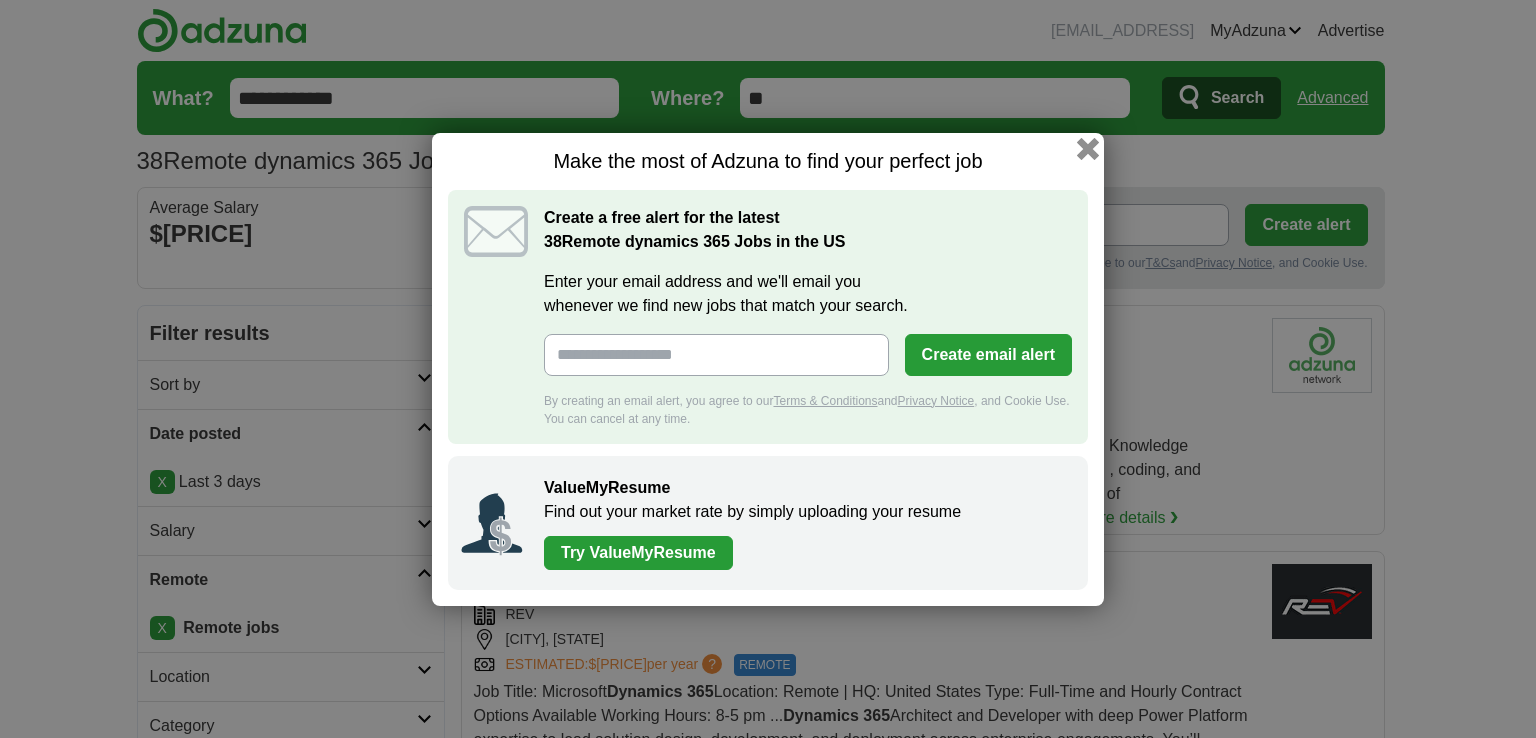 click at bounding box center (1088, 148) 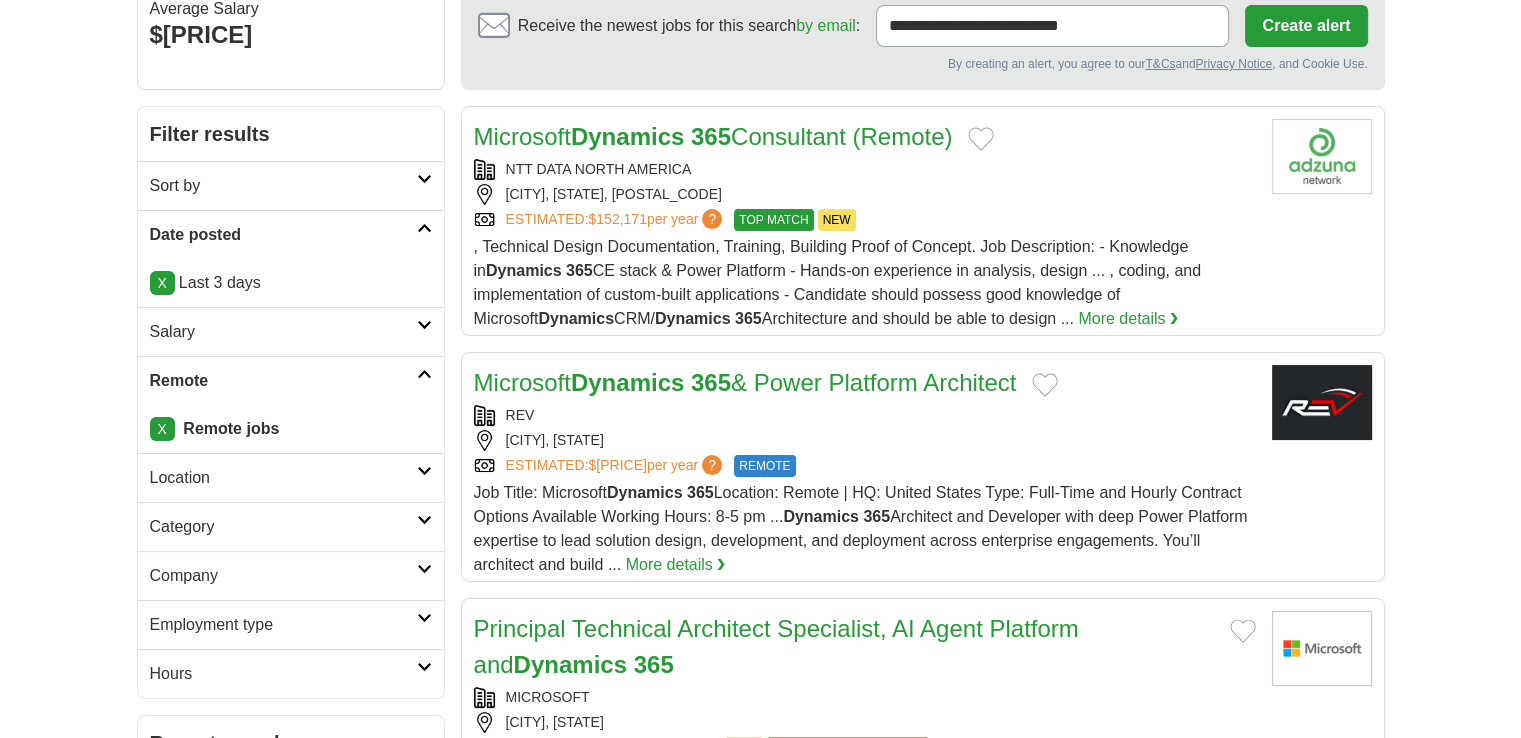 scroll, scrollTop: 200, scrollLeft: 0, axis: vertical 